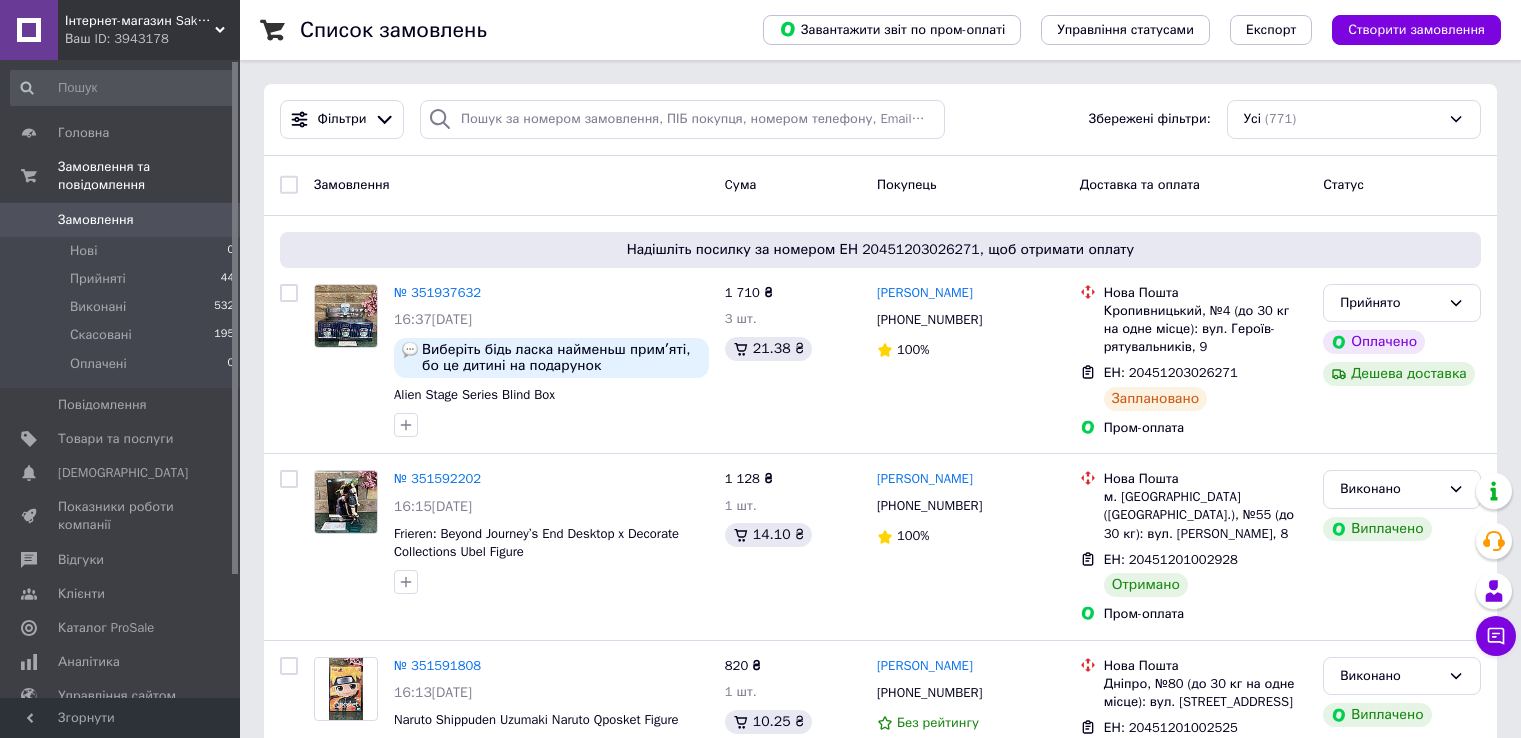 scroll, scrollTop: 0, scrollLeft: 0, axis: both 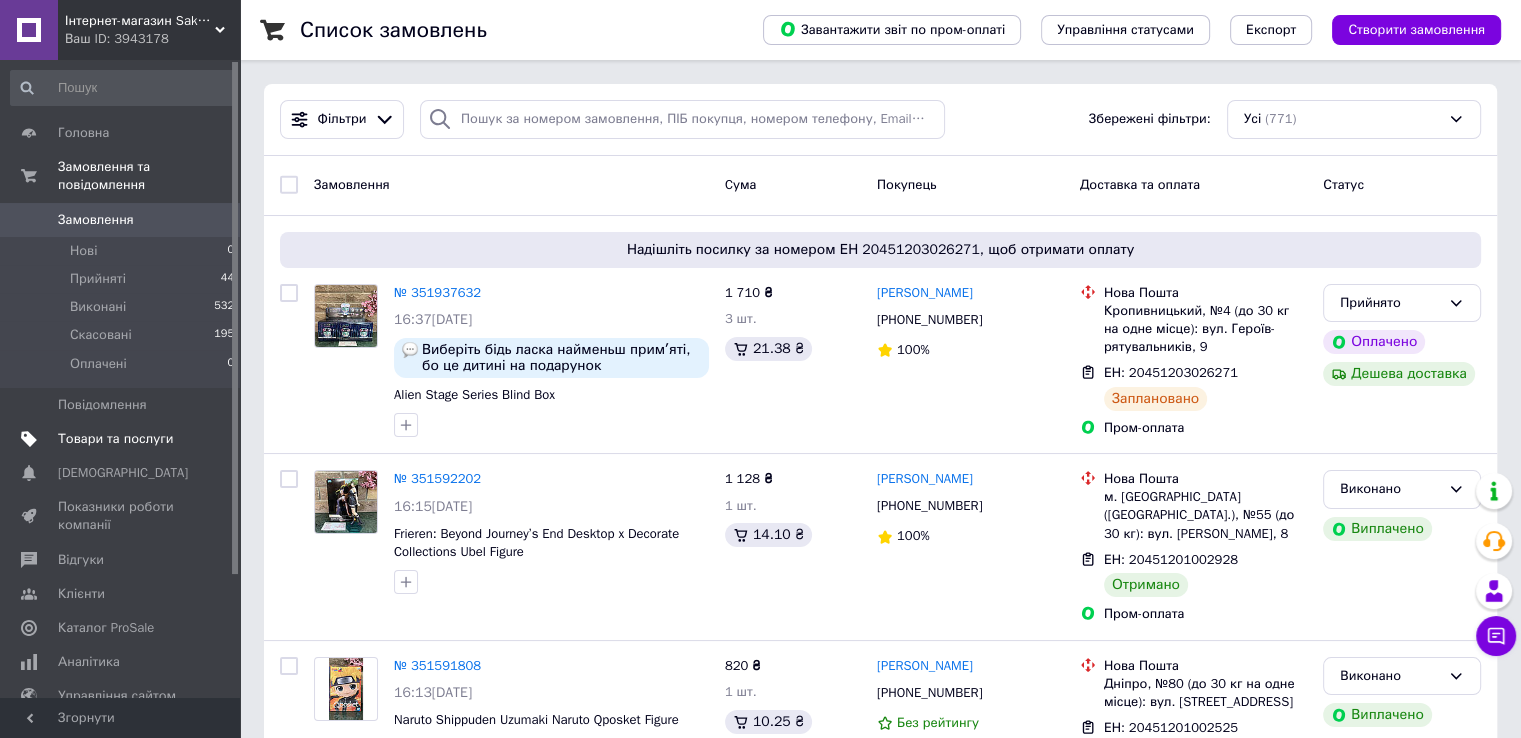 click on "Товари та послуги" at bounding box center [123, 439] 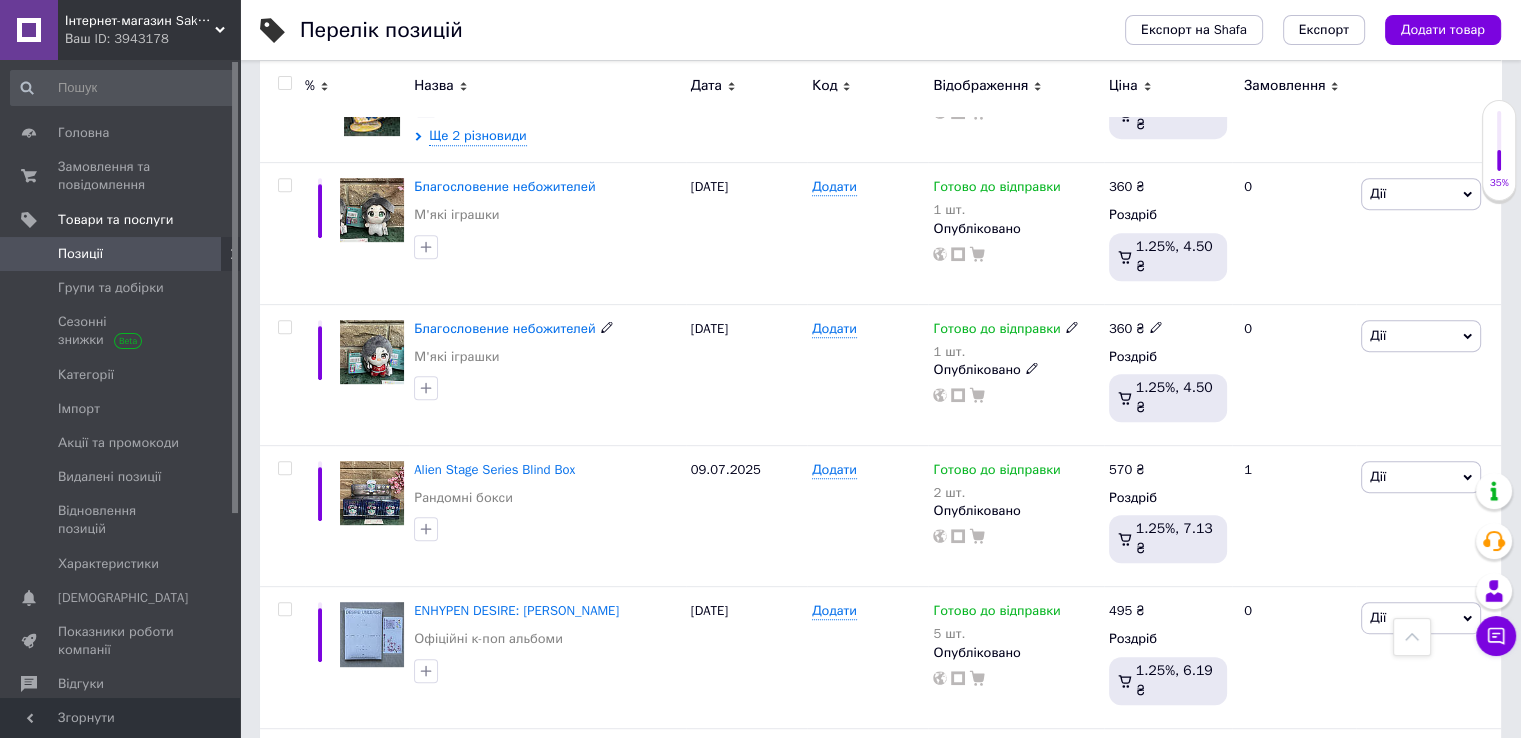 scroll, scrollTop: 835, scrollLeft: 0, axis: vertical 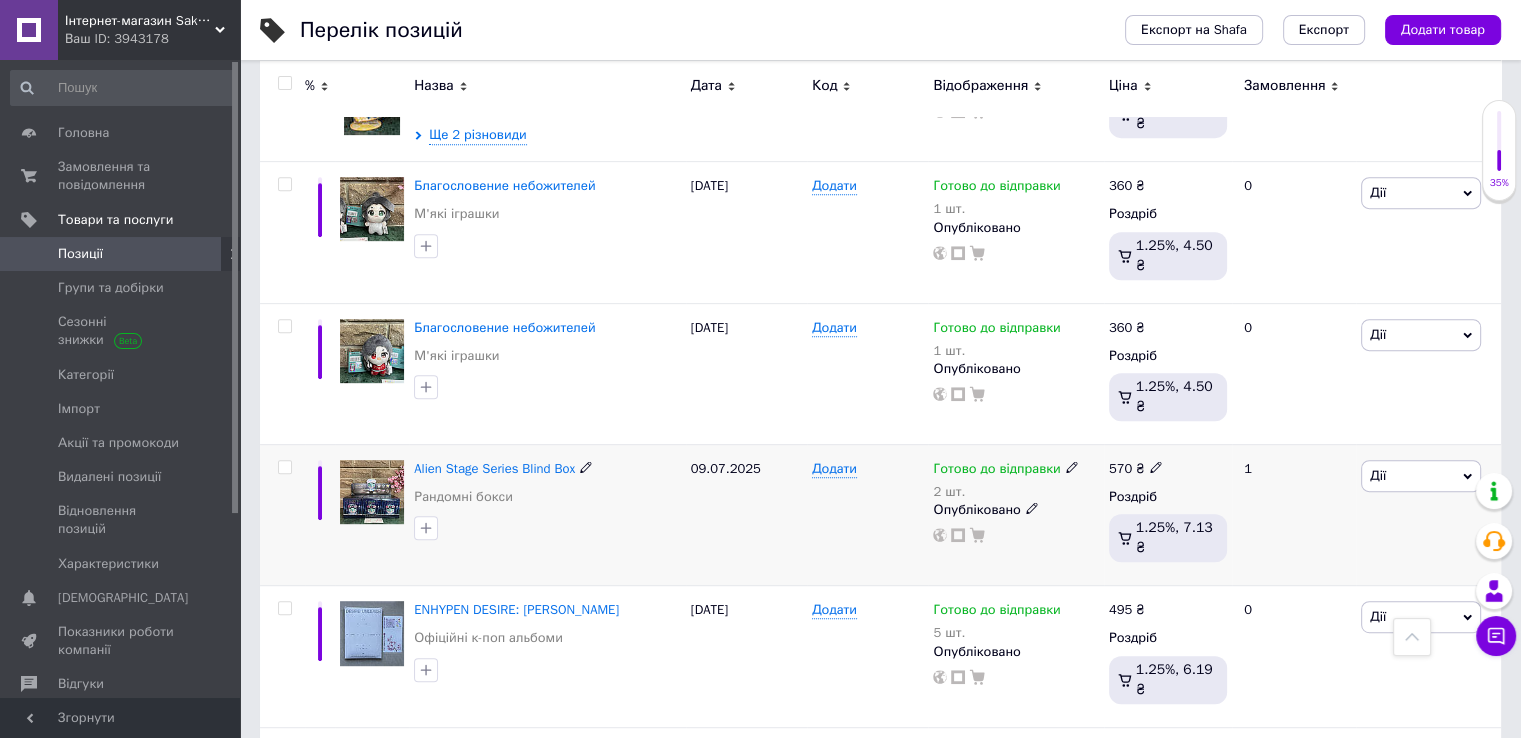 click on "2 шт." at bounding box center (1005, 492) 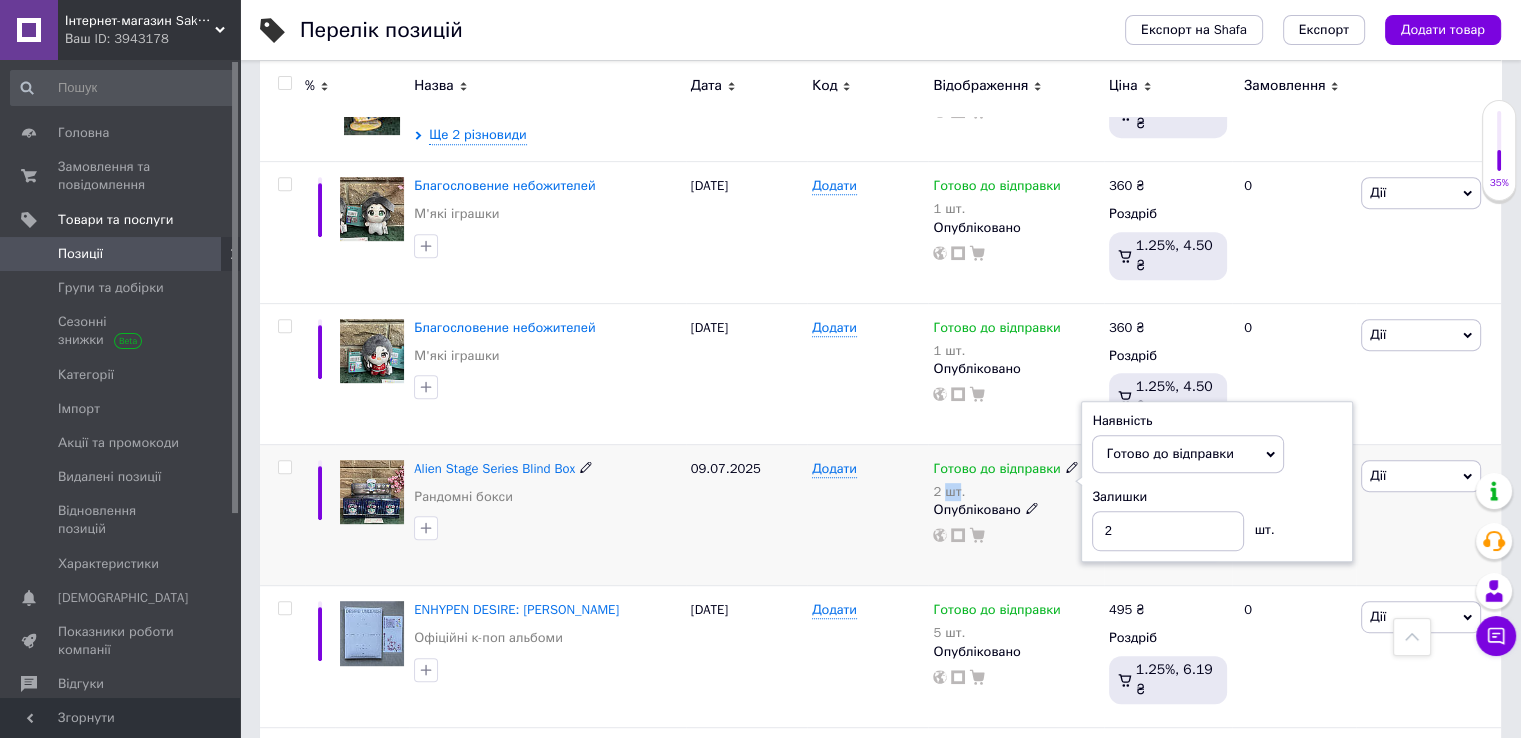 click on "2 шт." at bounding box center (1005, 492) 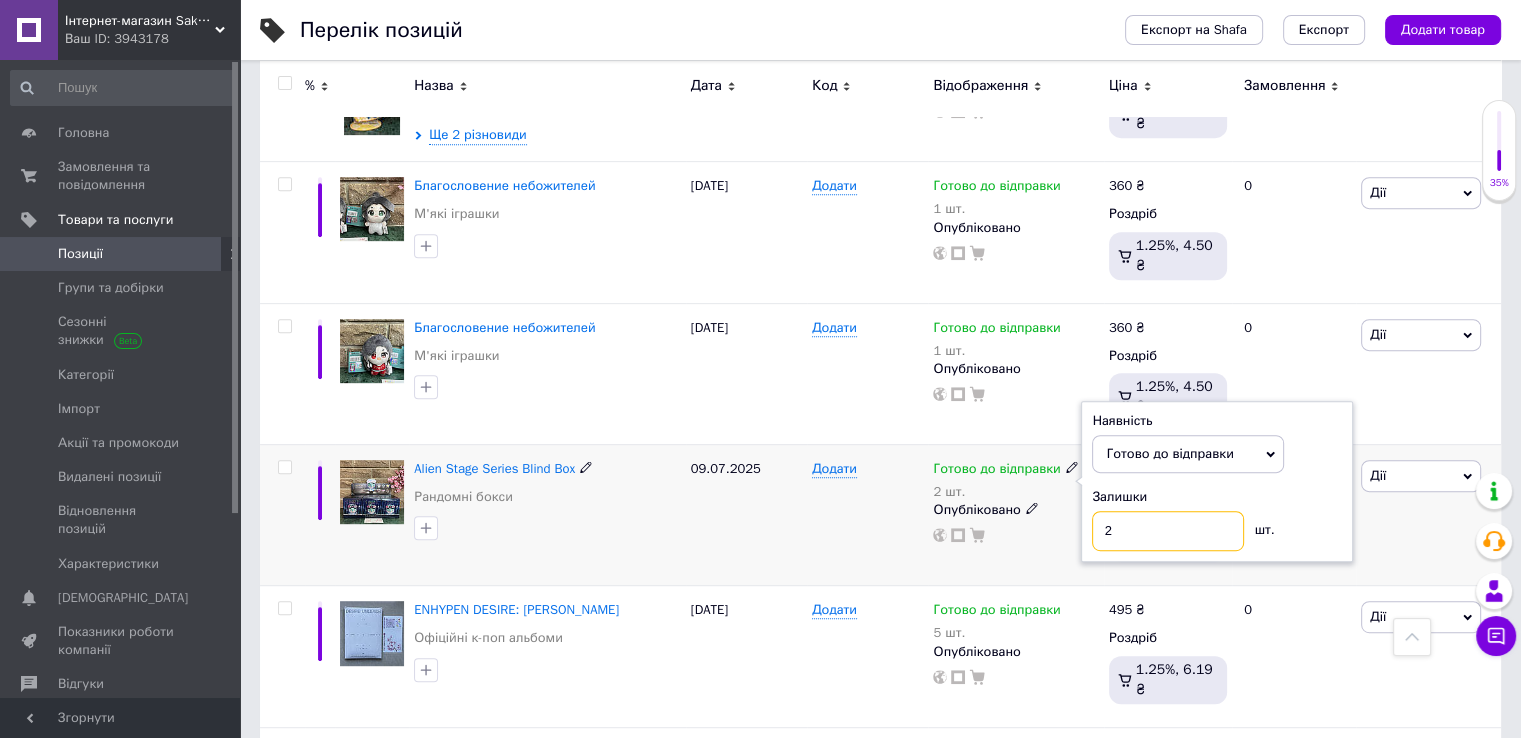 click on "2" at bounding box center (1168, 531) 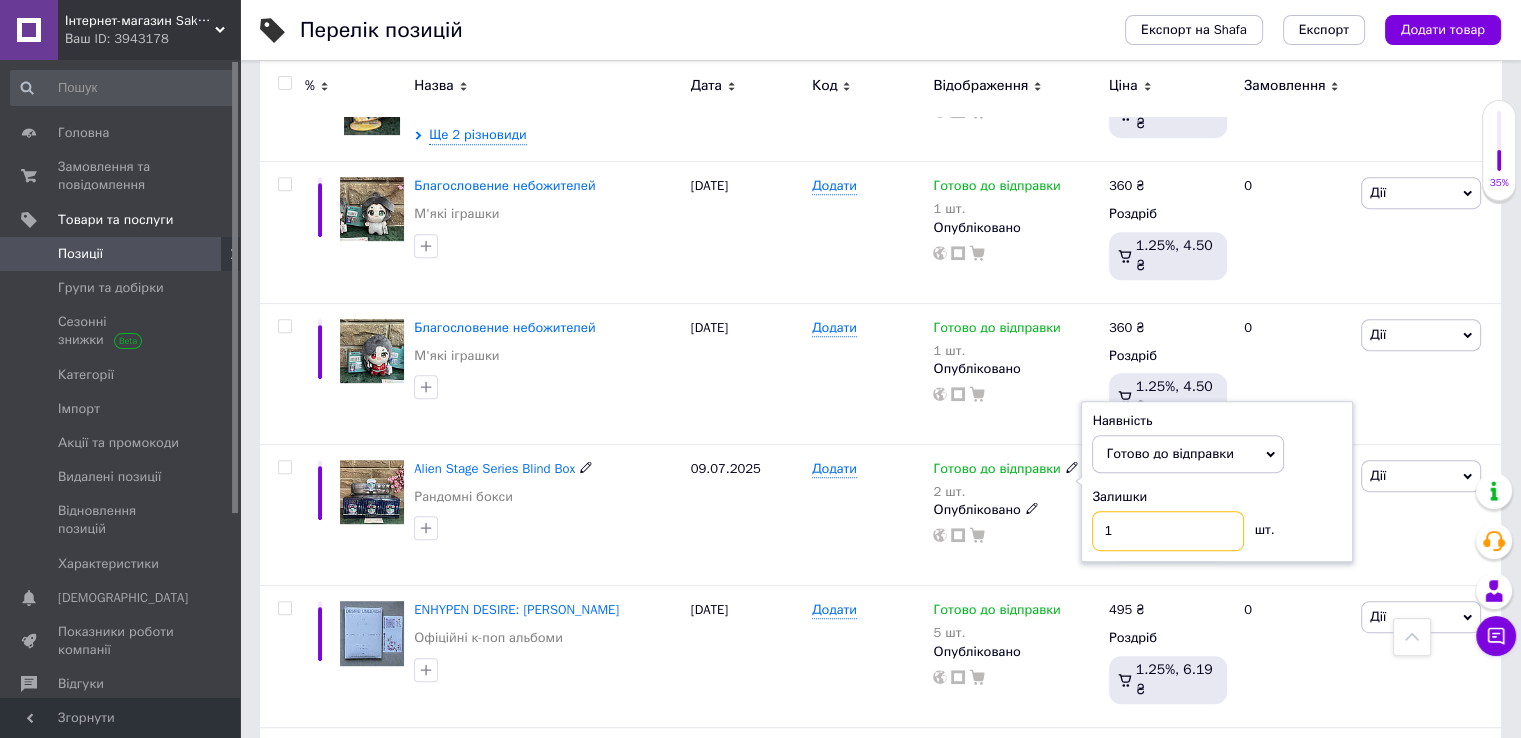 type on "1" 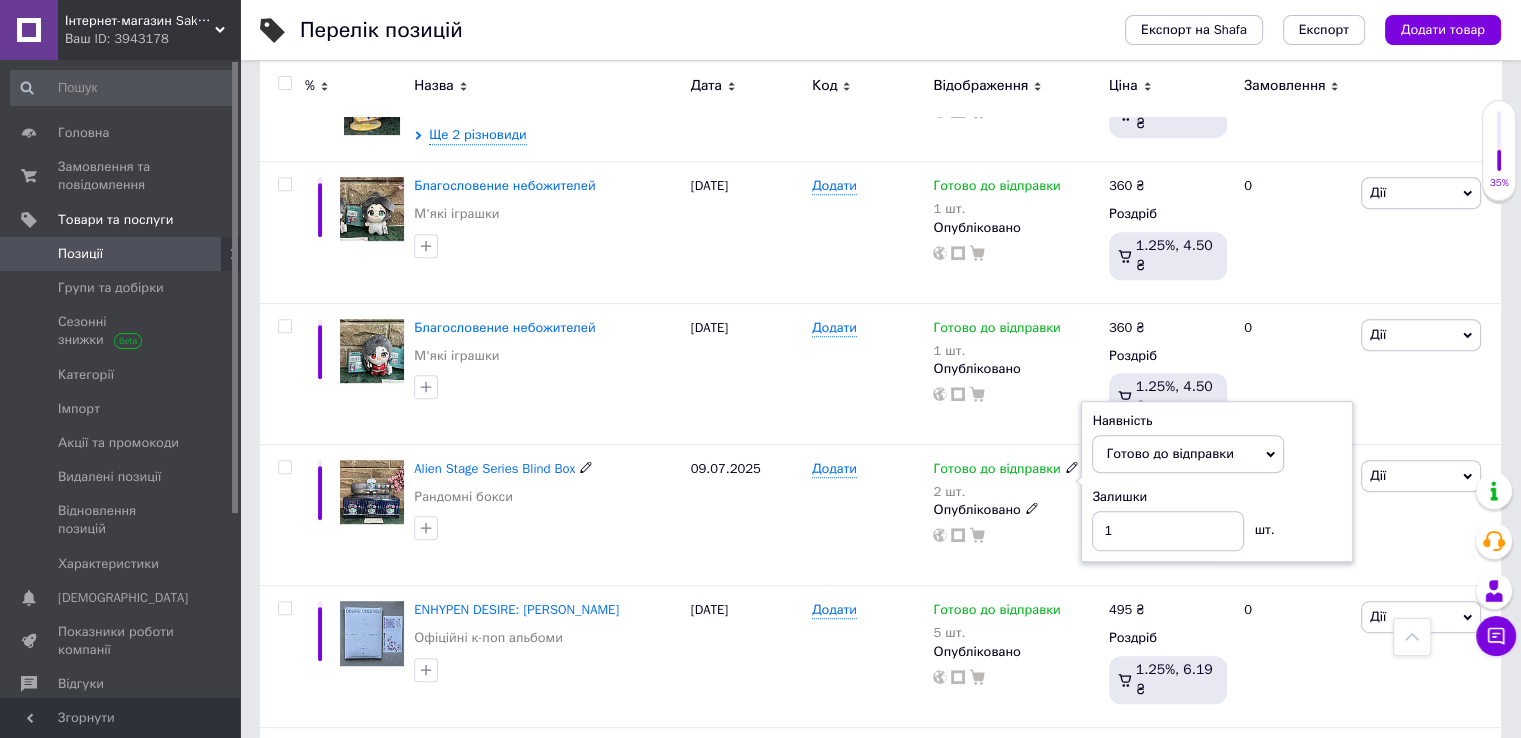 click on "Додати" at bounding box center [867, 514] 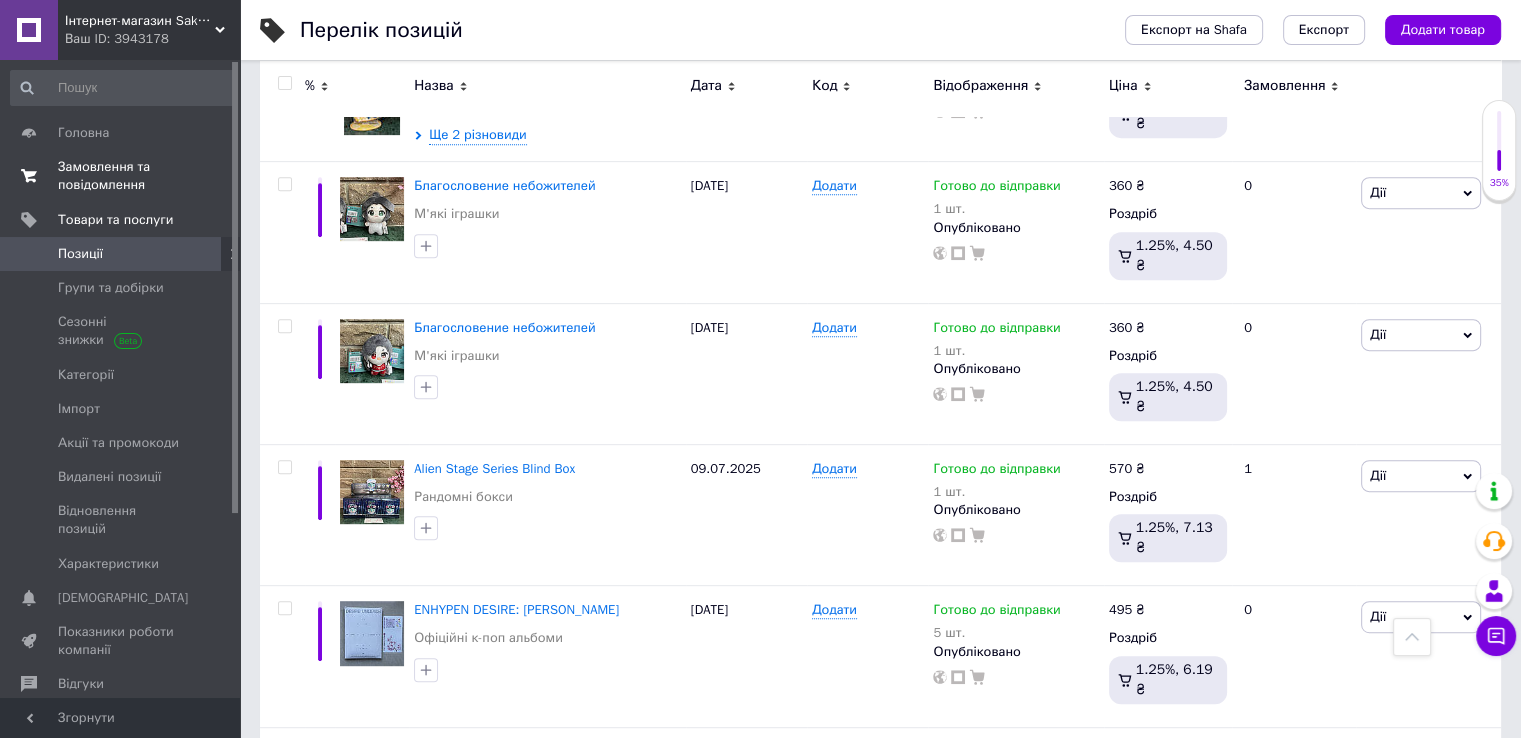 click on "Замовлення та повідомлення" at bounding box center [121, 176] 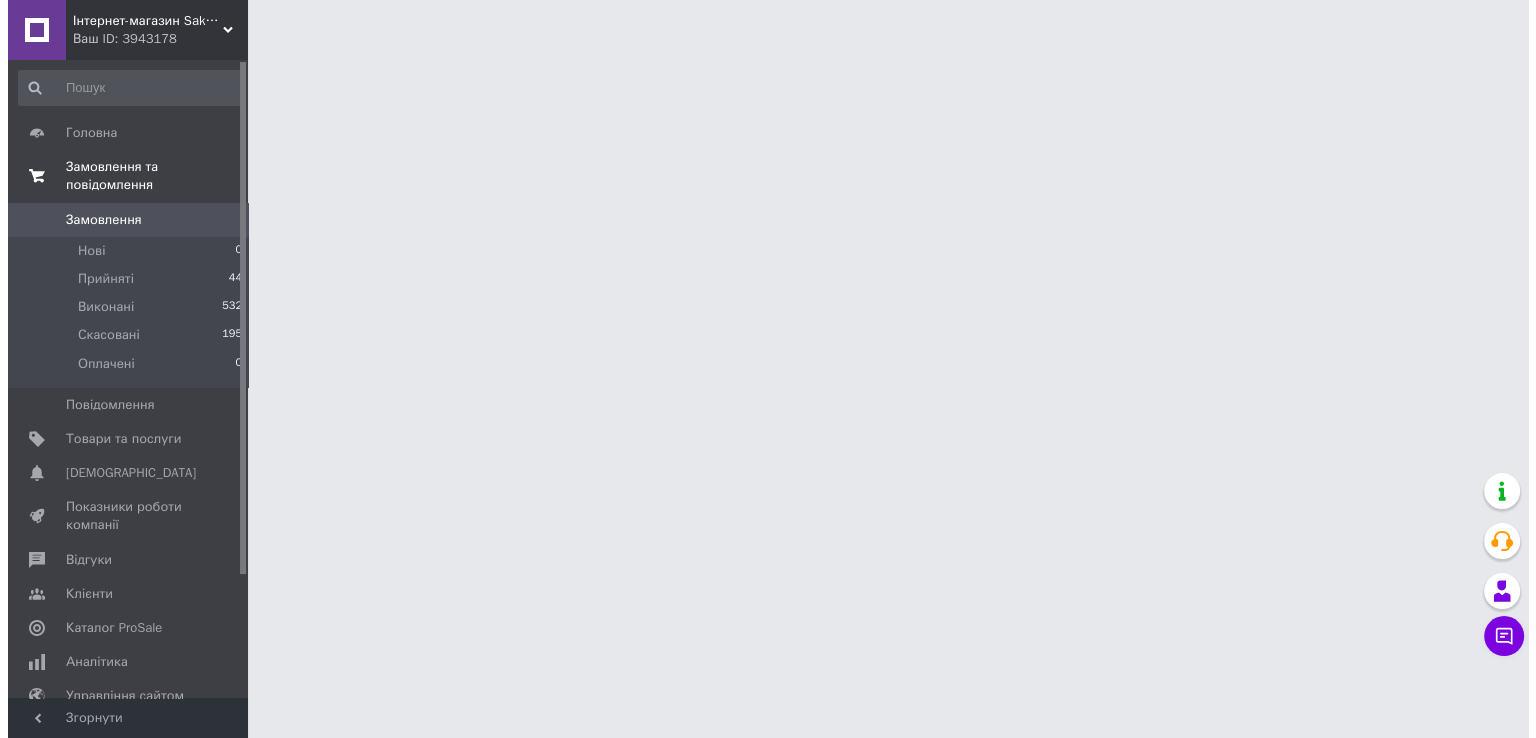 scroll, scrollTop: 0, scrollLeft: 0, axis: both 